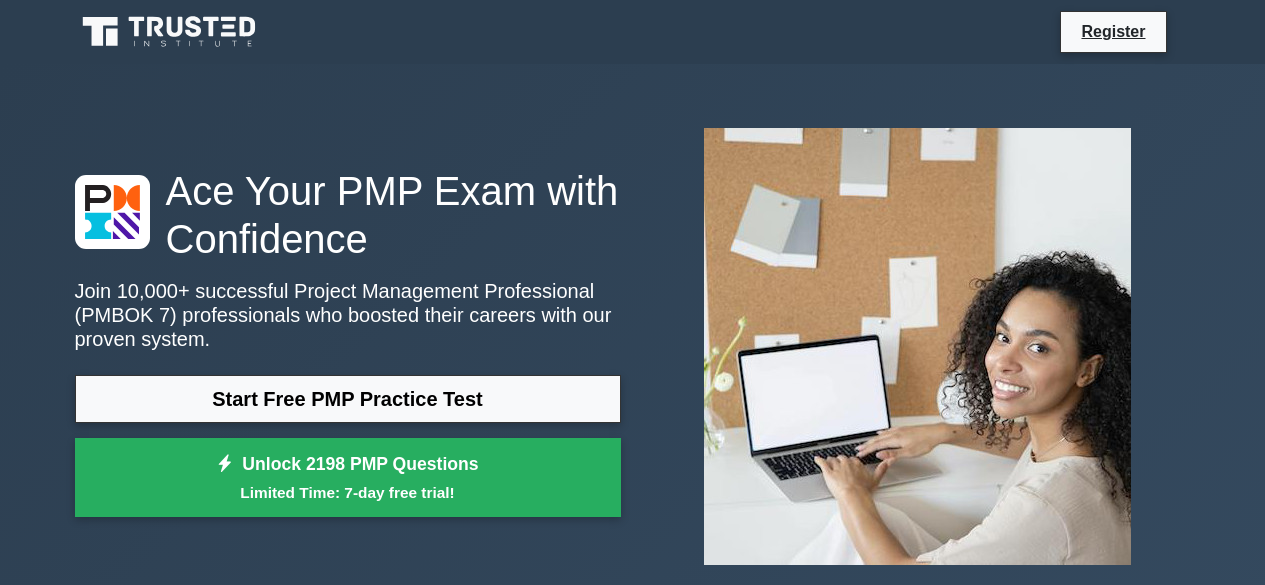 scroll, scrollTop: 0, scrollLeft: 0, axis: both 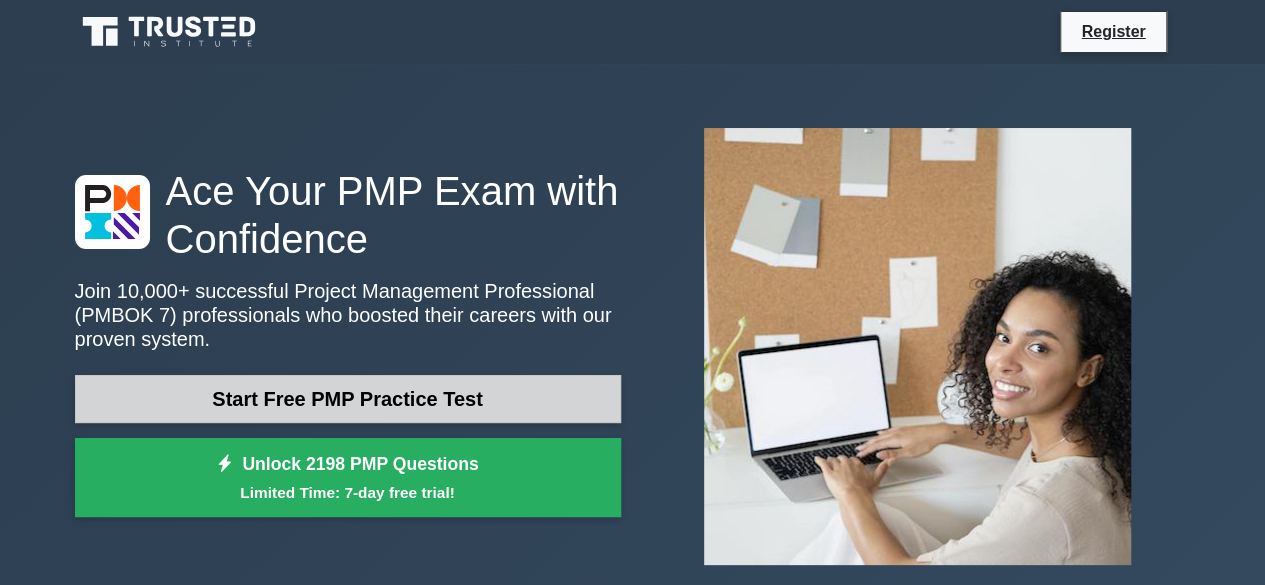 click on "Start Free PMP Practice Test" at bounding box center (348, 399) 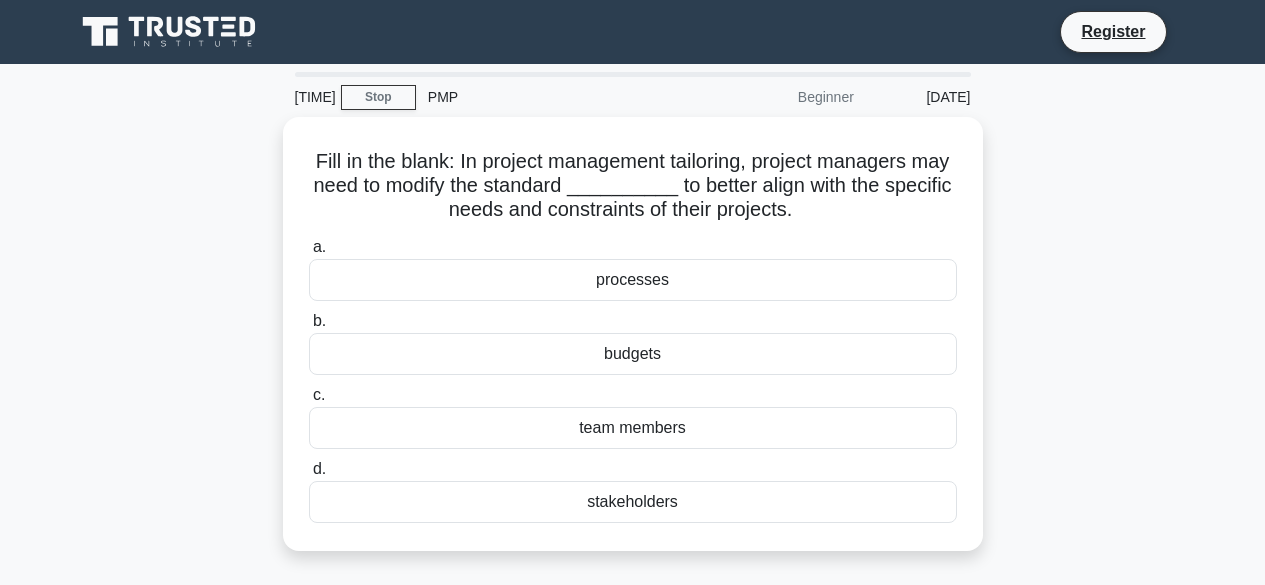 scroll, scrollTop: 0, scrollLeft: 0, axis: both 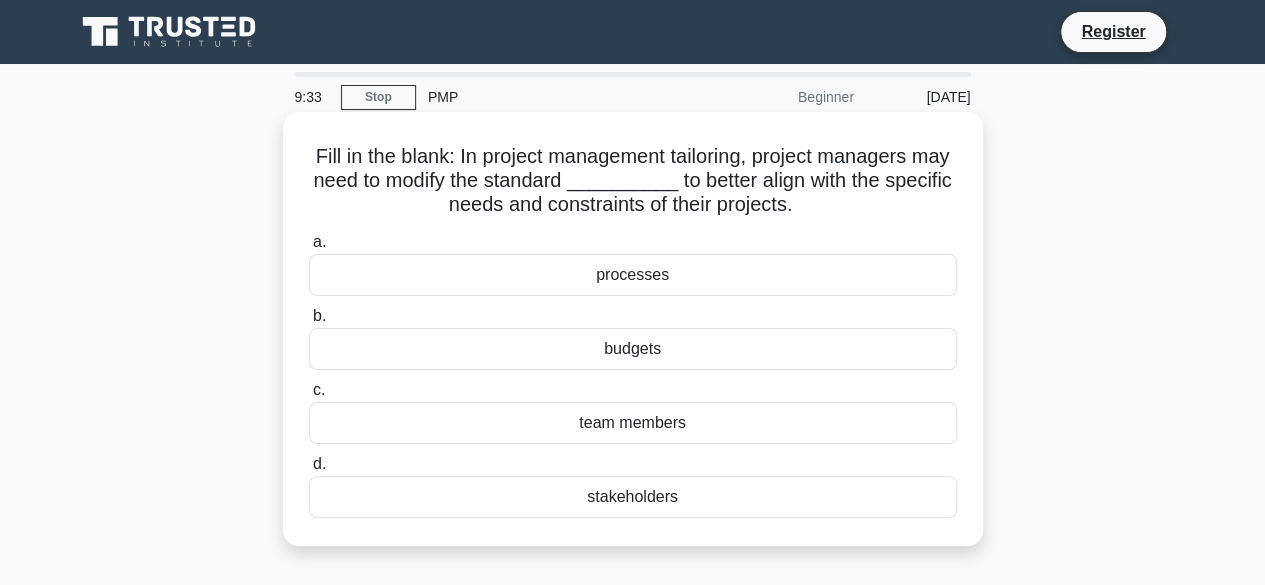 click on "processes" at bounding box center [633, 275] 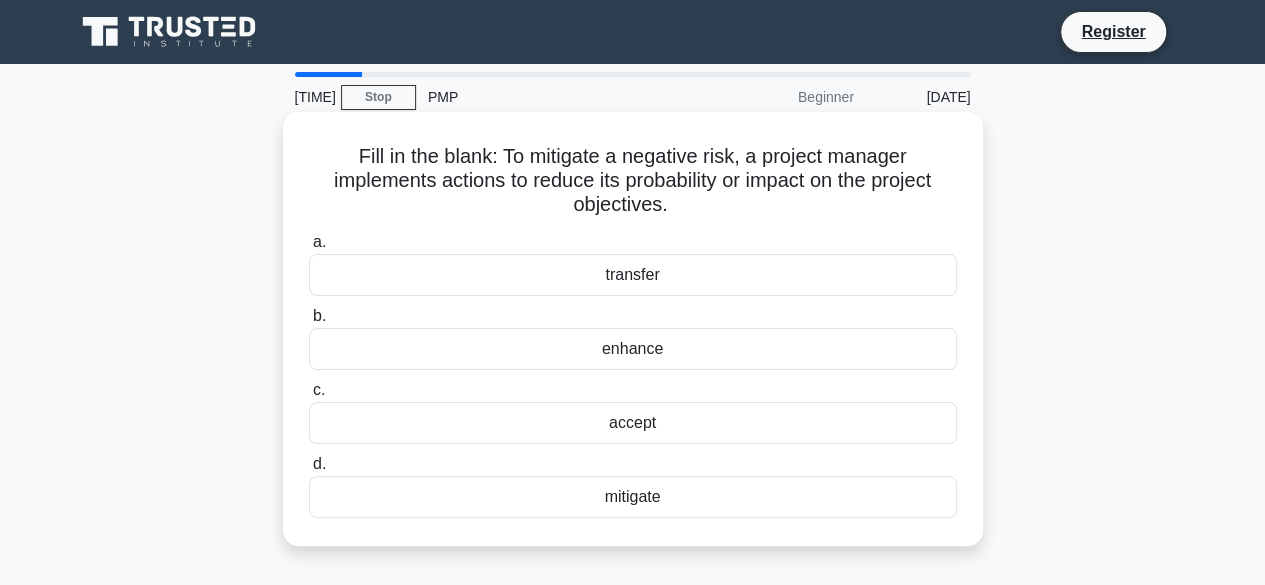 click on "mitigate" at bounding box center [633, 497] 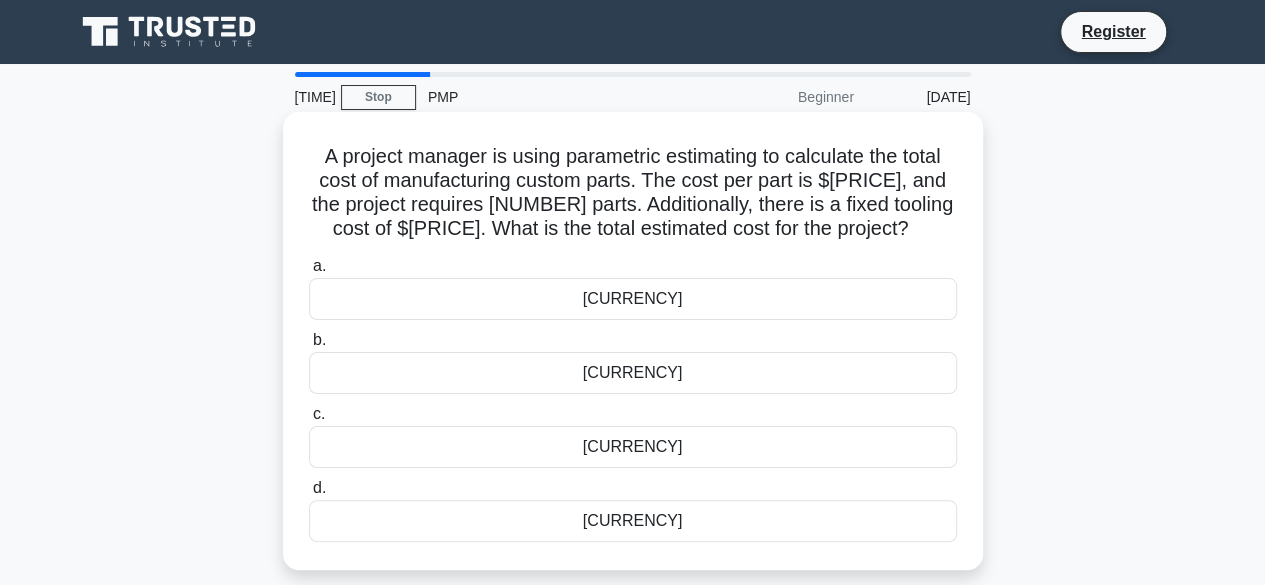 click on "[CURRENCY]" at bounding box center (633, 447) 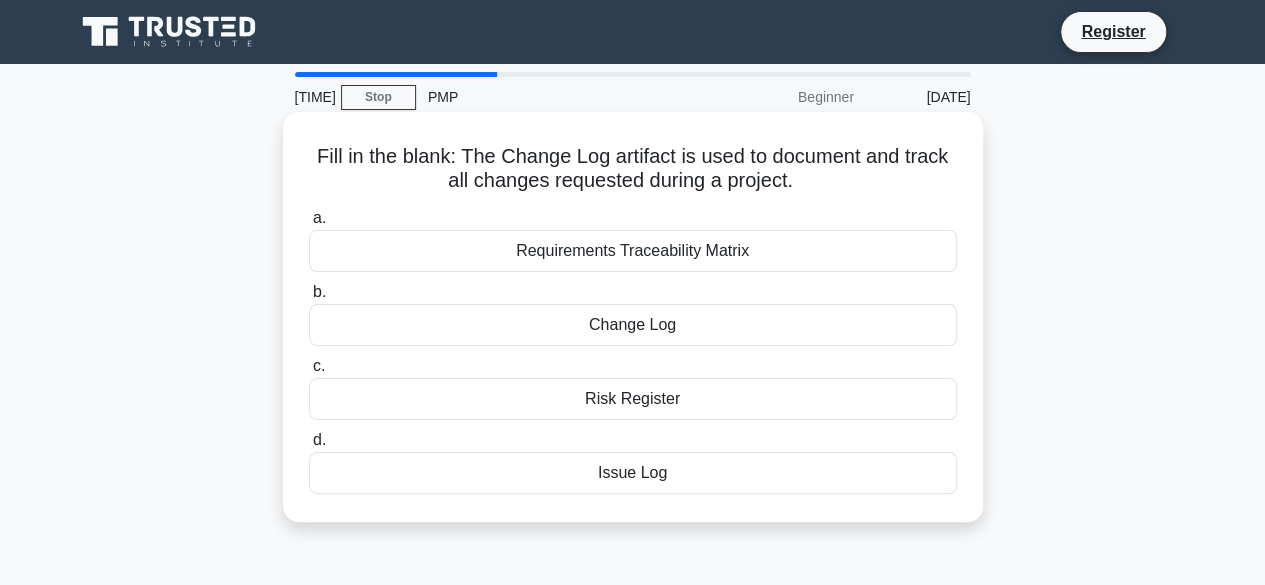 click on "Change Log" at bounding box center (633, 325) 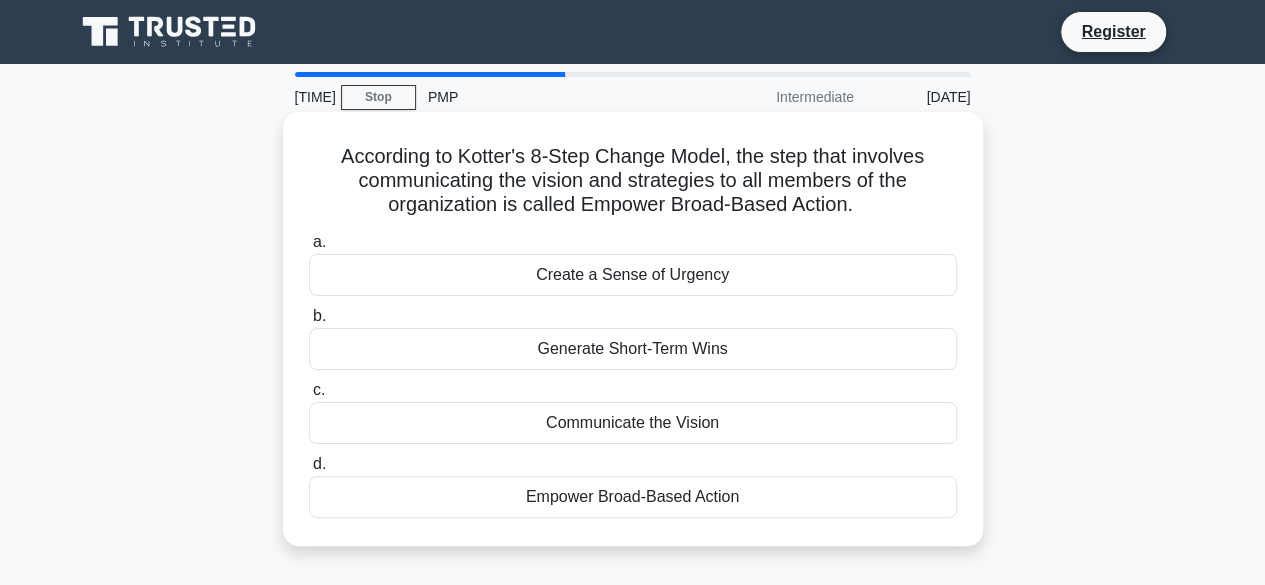 click on "Communicate the Vision" at bounding box center [633, 423] 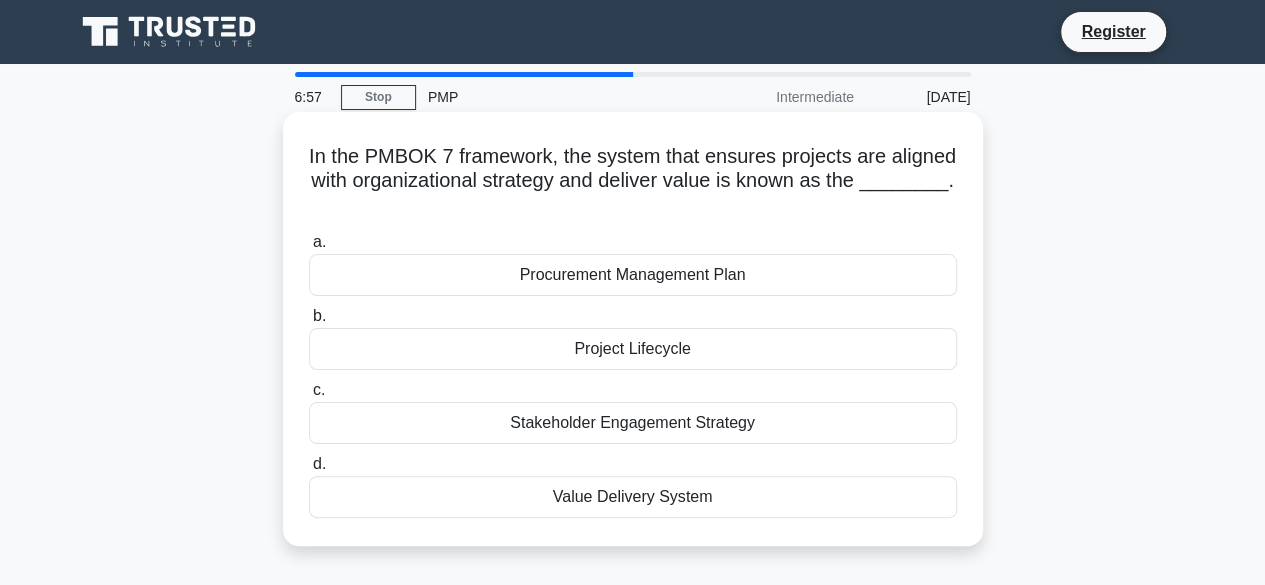 click on "Value Delivery System" at bounding box center [633, 497] 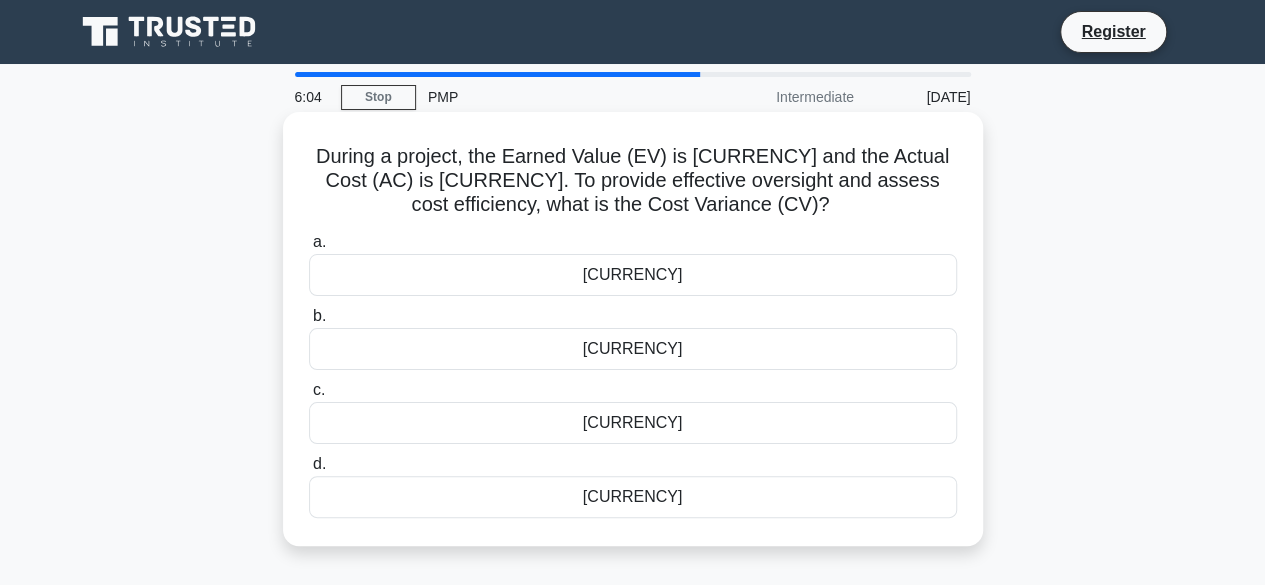 click on "[CURRENCY]" at bounding box center [633, 349] 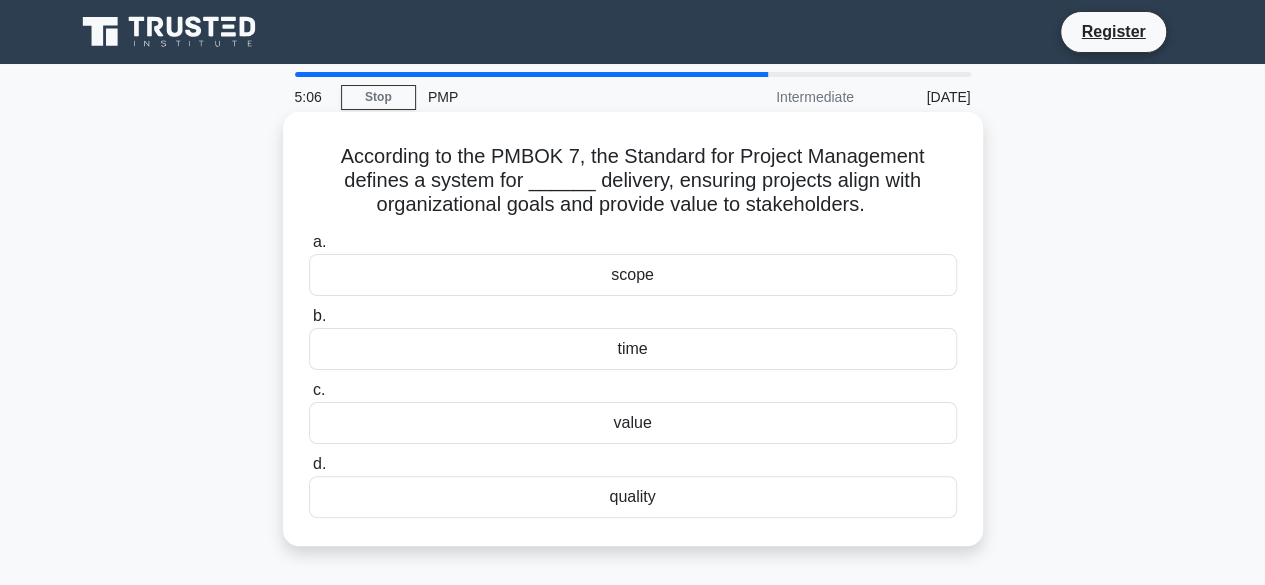 click on "quality" at bounding box center [633, 497] 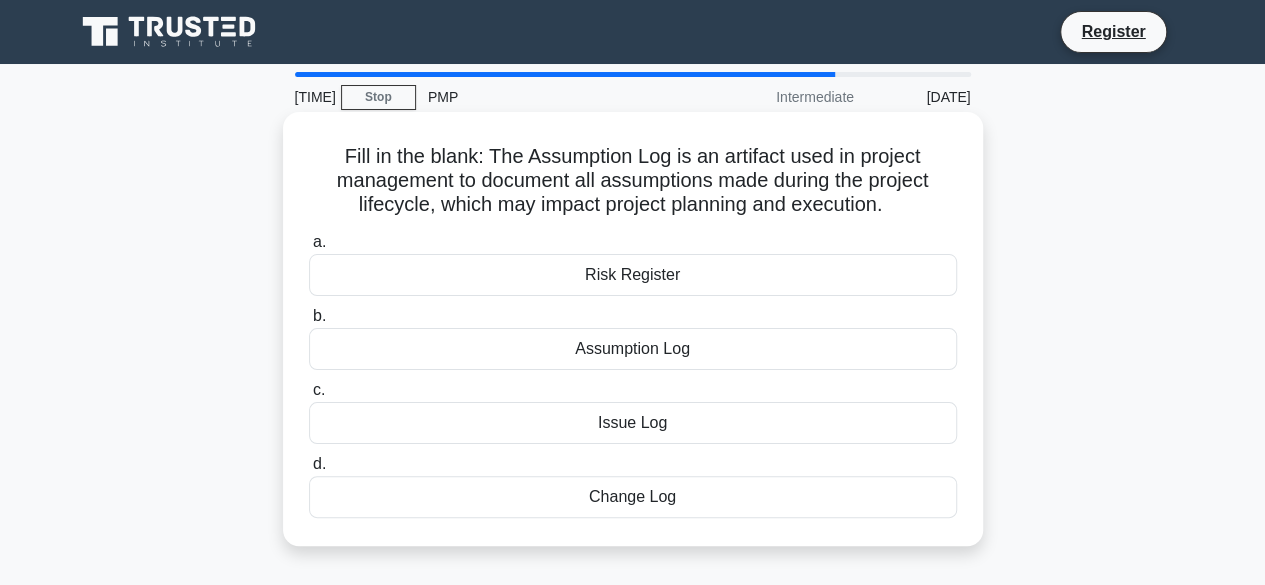click on "Risk Register" at bounding box center [633, 275] 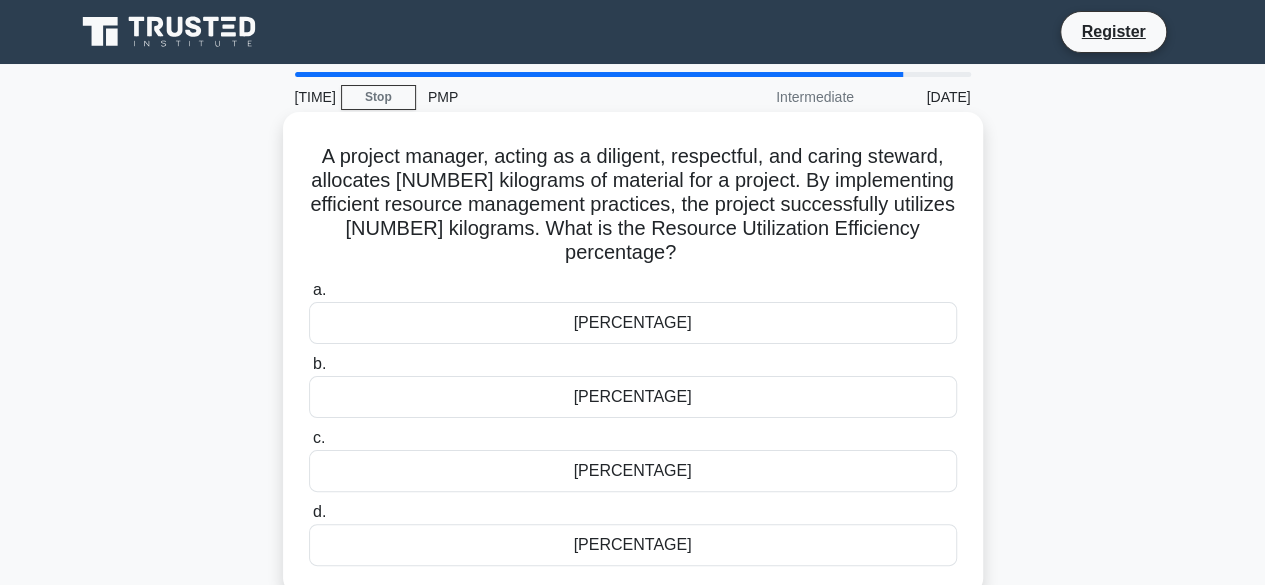 click on "[PERCENTAGE]" at bounding box center (633, 545) 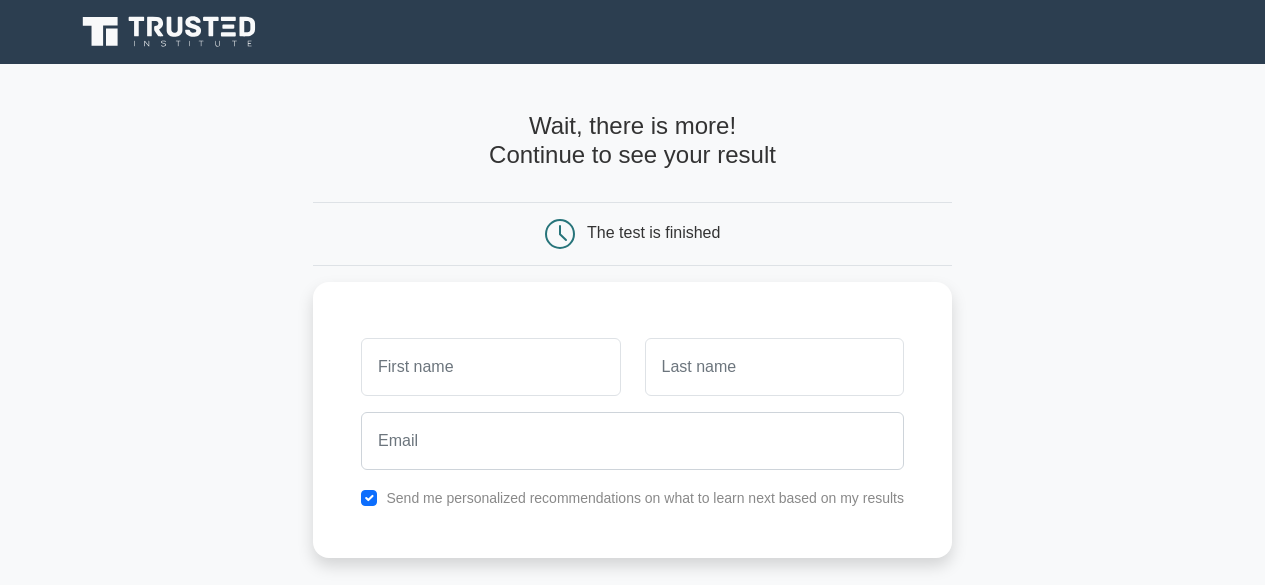 scroll, scrollTop: 0, scrollLeft: 0, axis: both 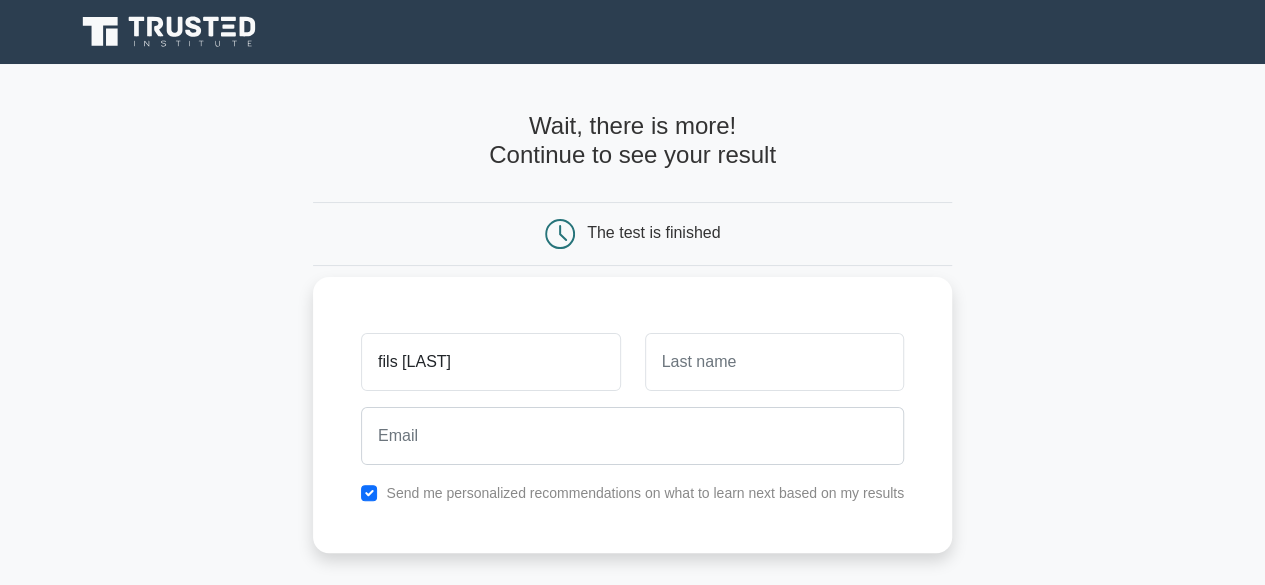type on "fils james" 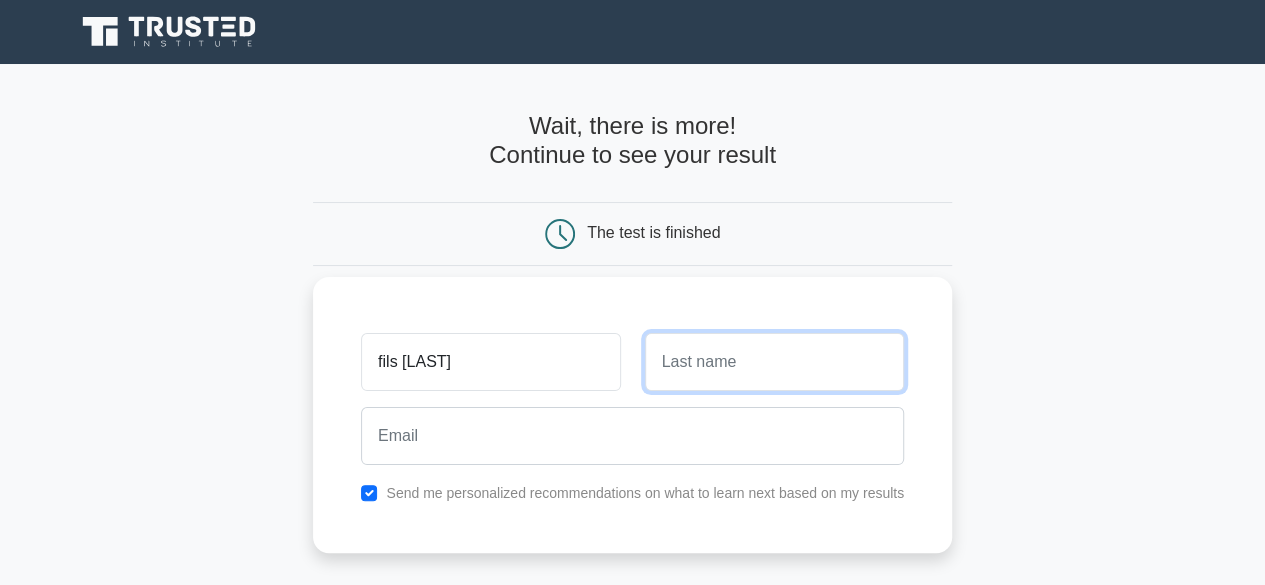 click at bounding box center [774, 362] 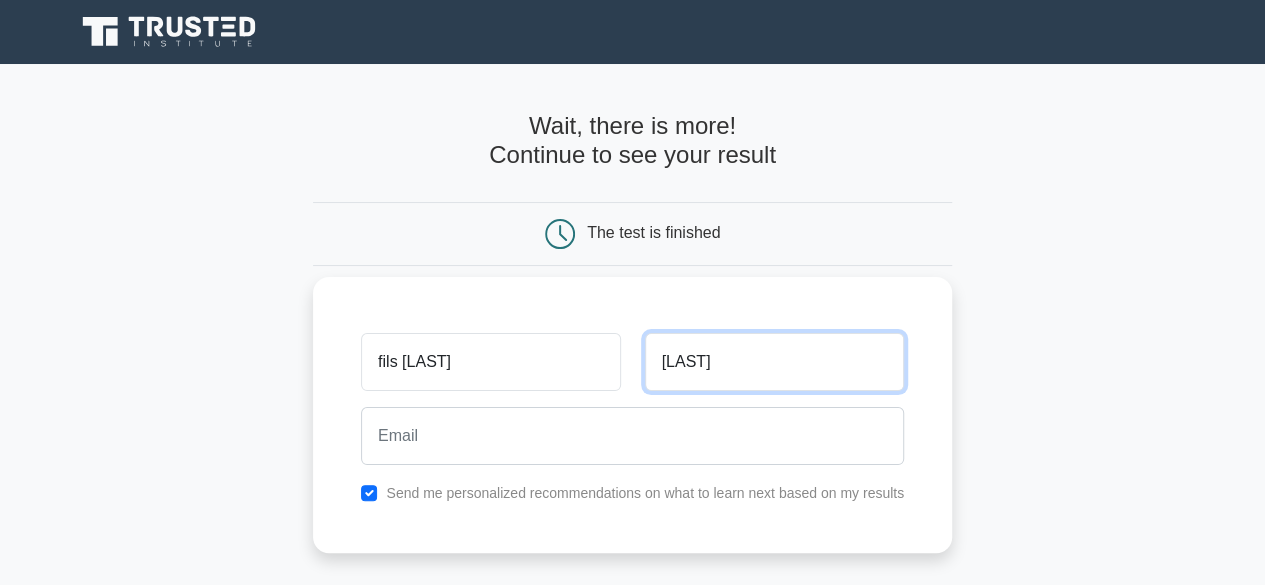 type on "shyaka" 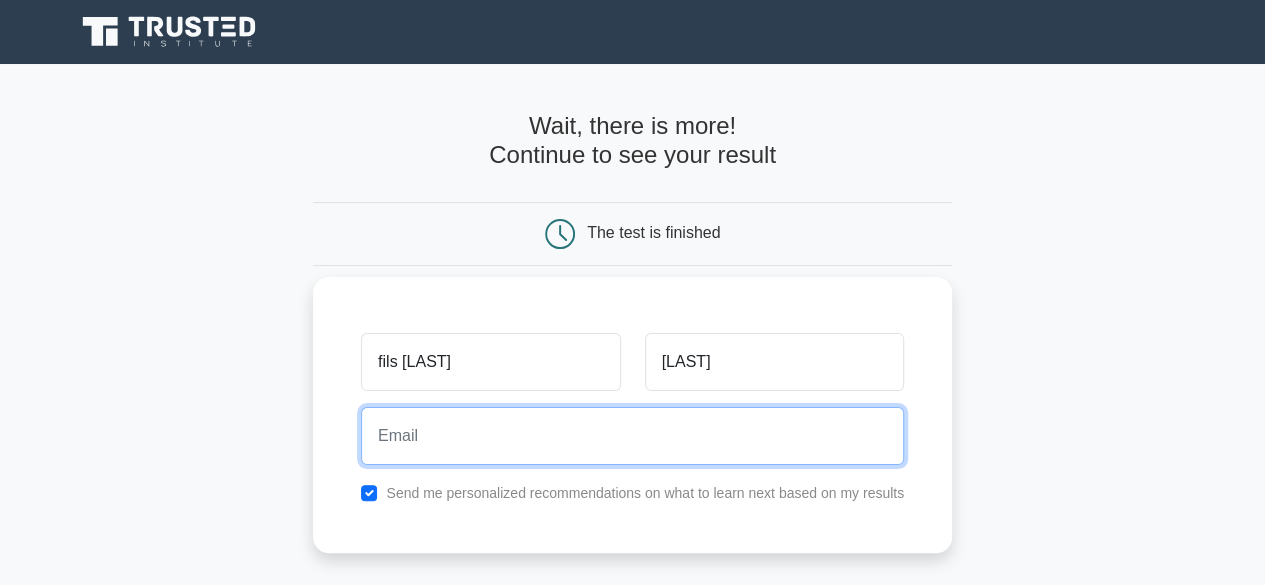 click at bounding box center [632, 436] 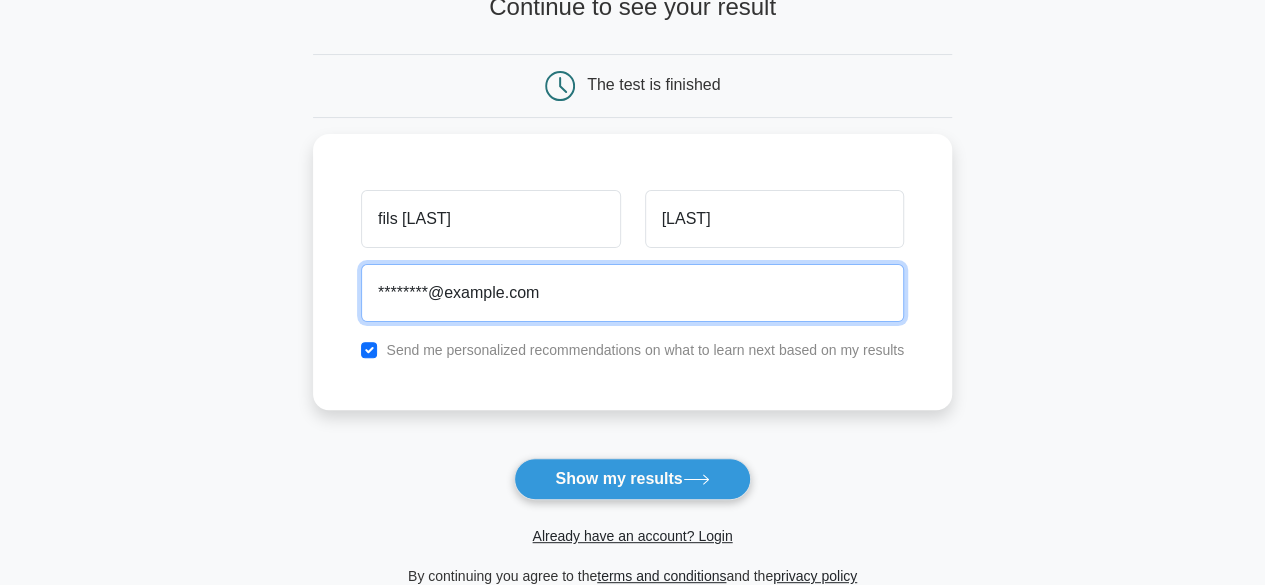scroll, scrollTop: 152, scrollLeft: 0, axis: vertical 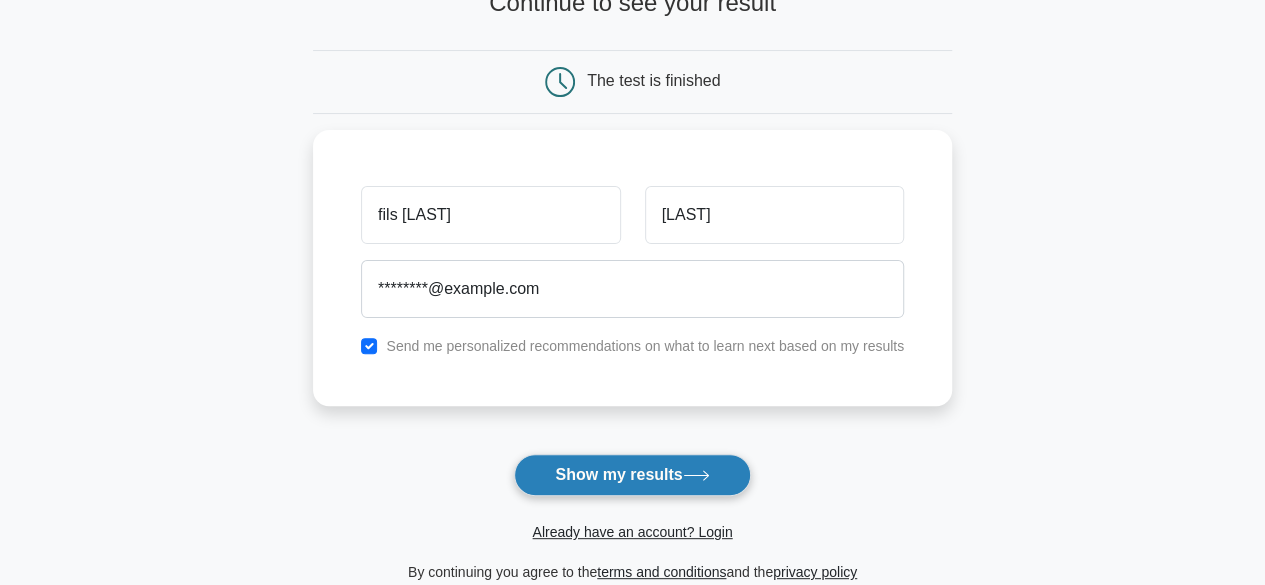 click on "Show my results" at bounding box center (632, 475) 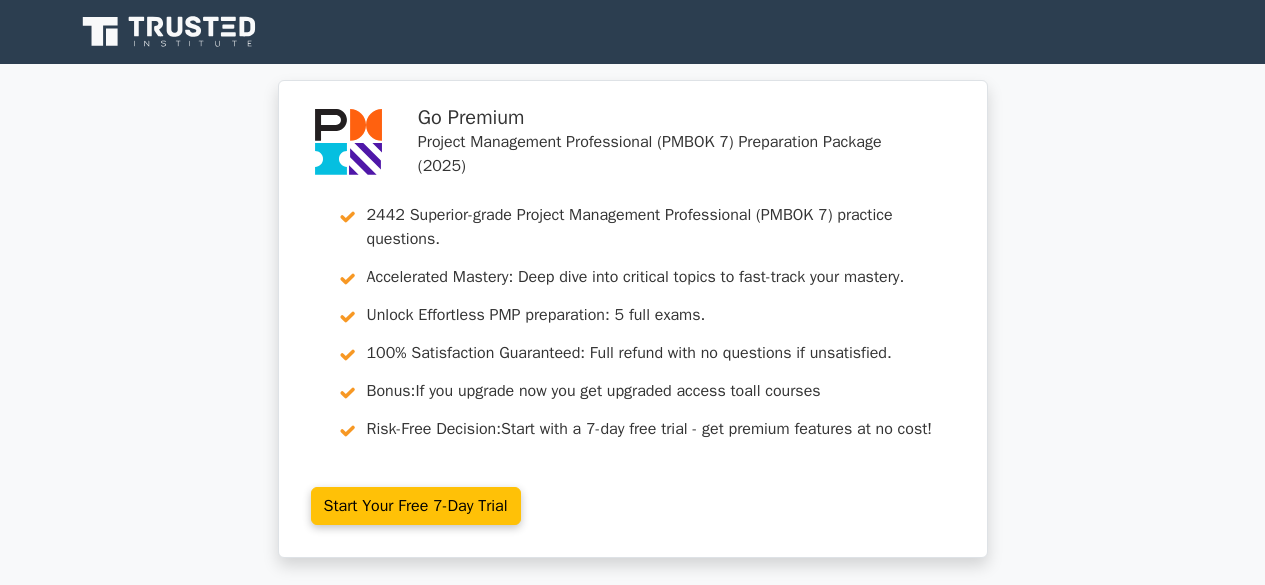scroll, scrollTop: 0, scrollLeft: 0, axis: both 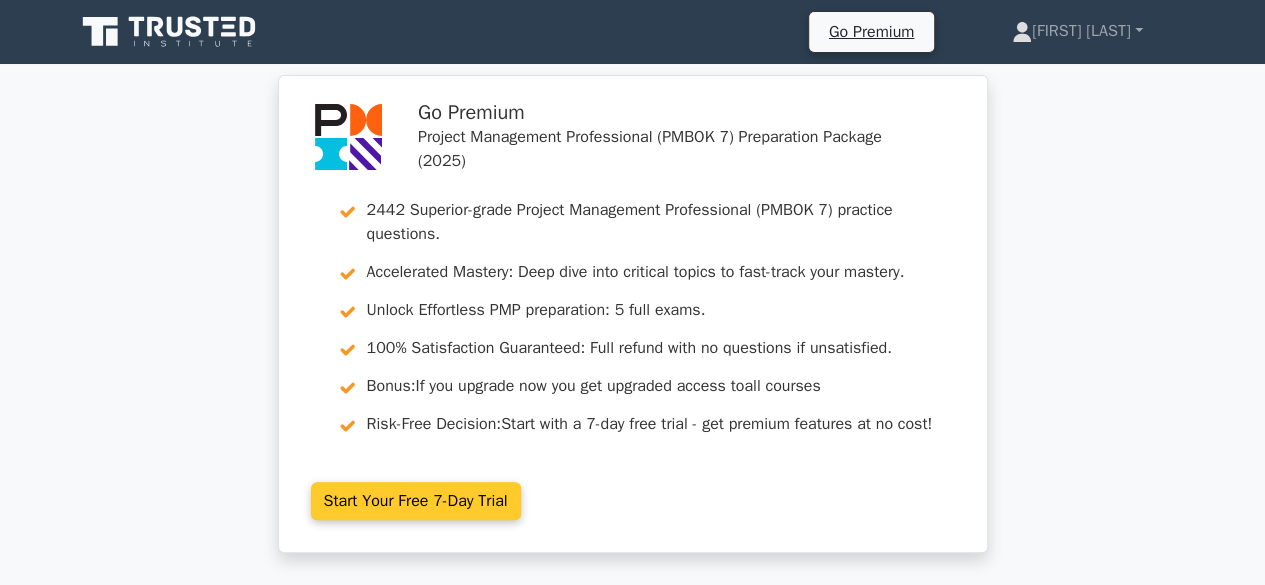 click on "Start Your Free 7-Day Trial" at bounding box center [416, 501] 